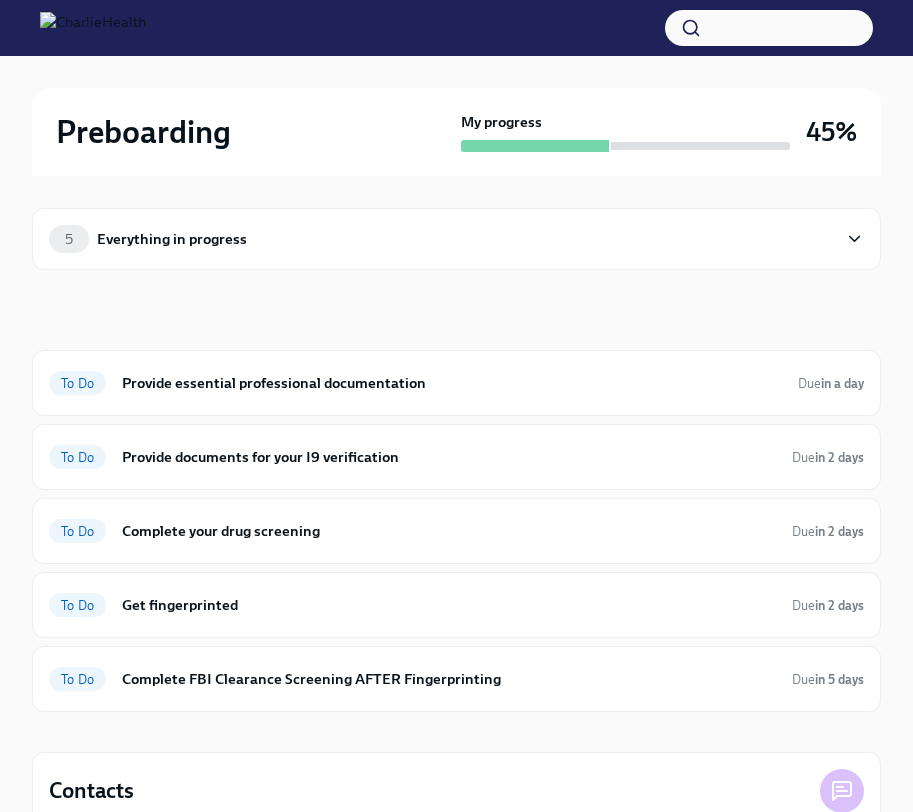 scroll, scrollTop: 0, scrollLeft: 0, axis: both 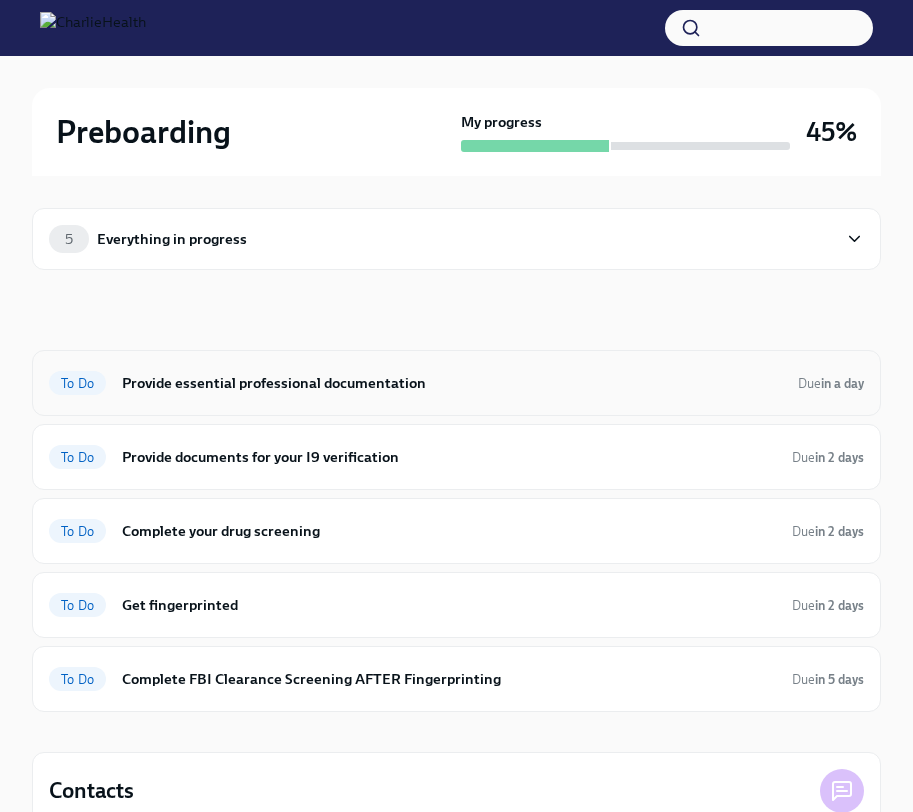 click on "Provide essential professional documentation" at bounding box center [452, 383] 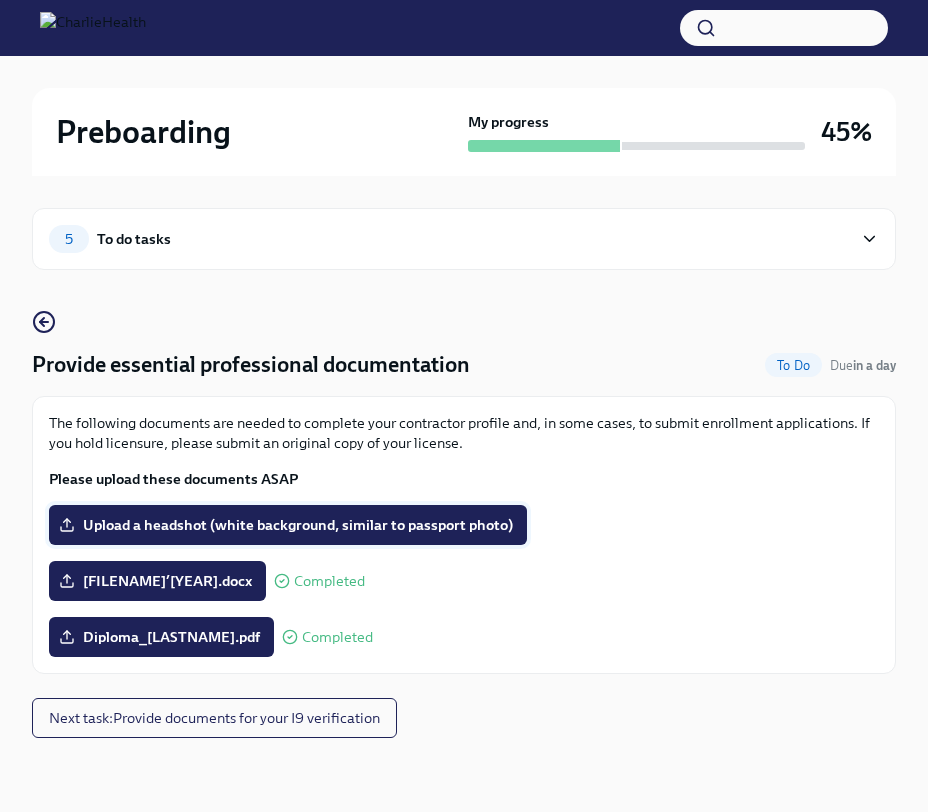 click on "Upload a headshot (white background, similar to passport photo)" at bounding box center (288, 525) 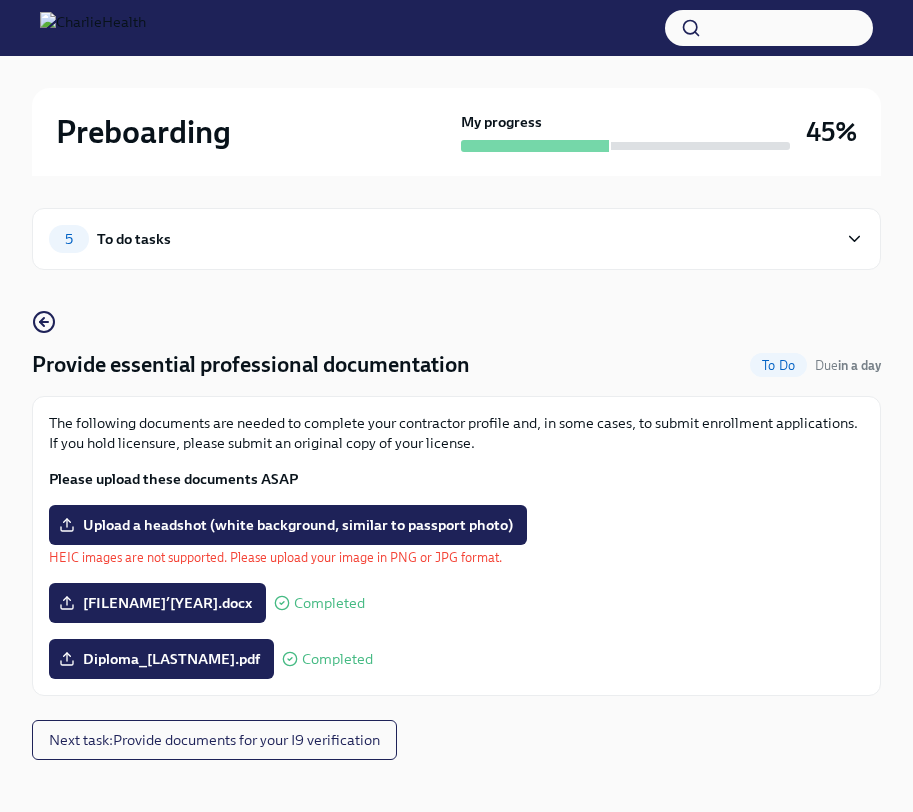 click on "Provide essential professional documentation To Do Due  in a day" at bounding box center (456, 365) 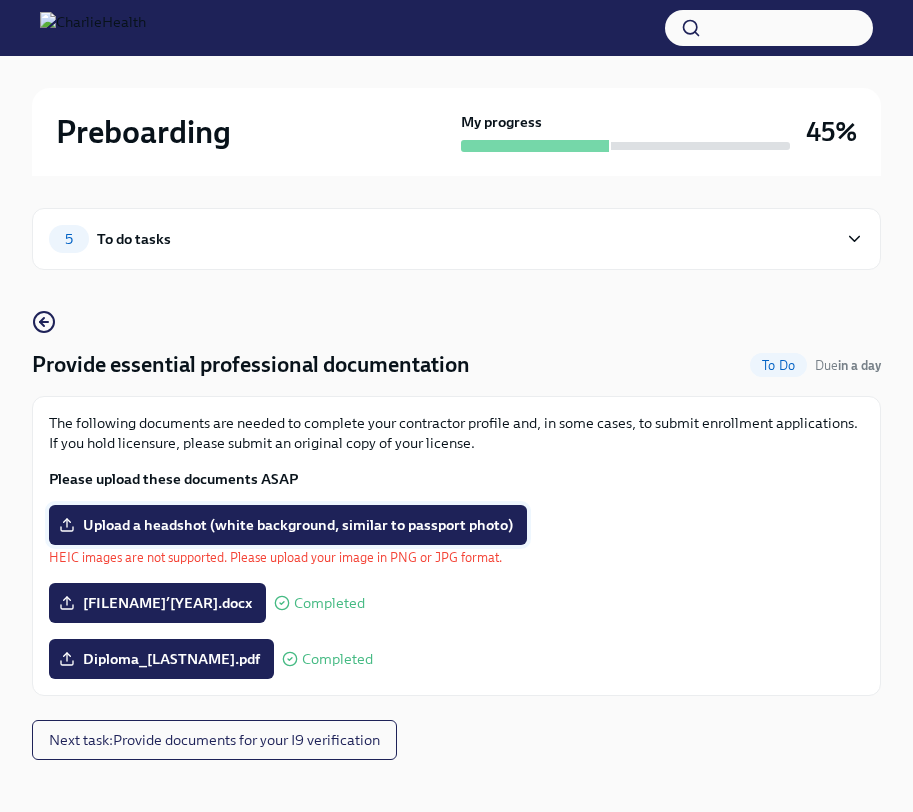 click on "Upload a headshot (white background, similar to passport photo)" at bounding box center (288, 525) 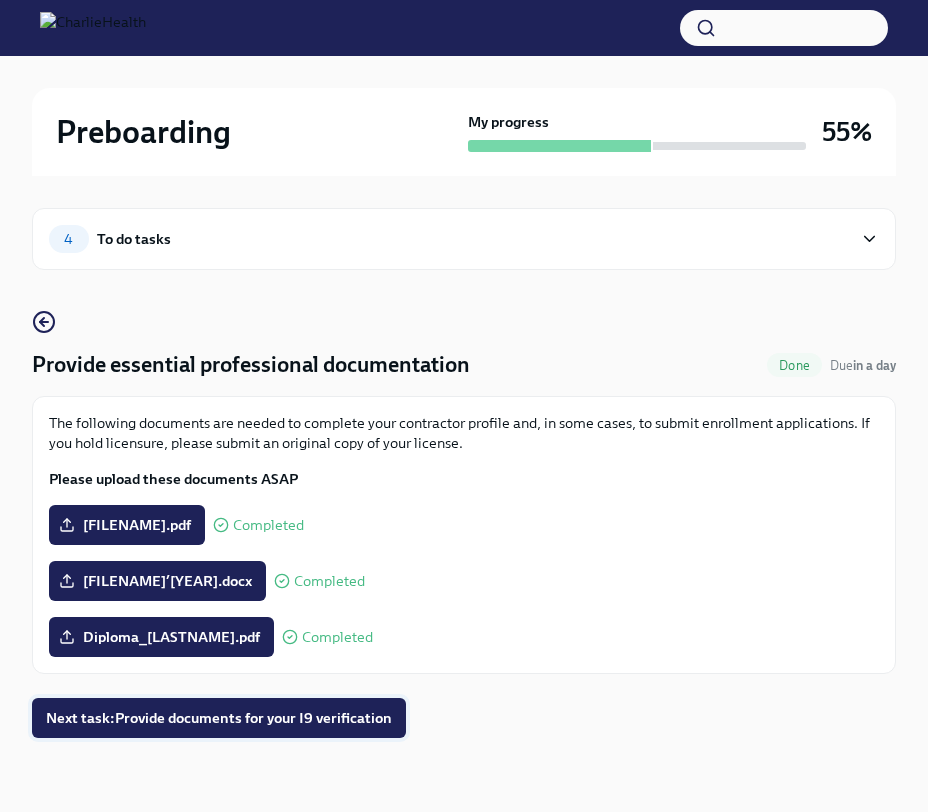 click on "Next task :  Provide documents for your I9 verification" at bounding box center [219, 718] 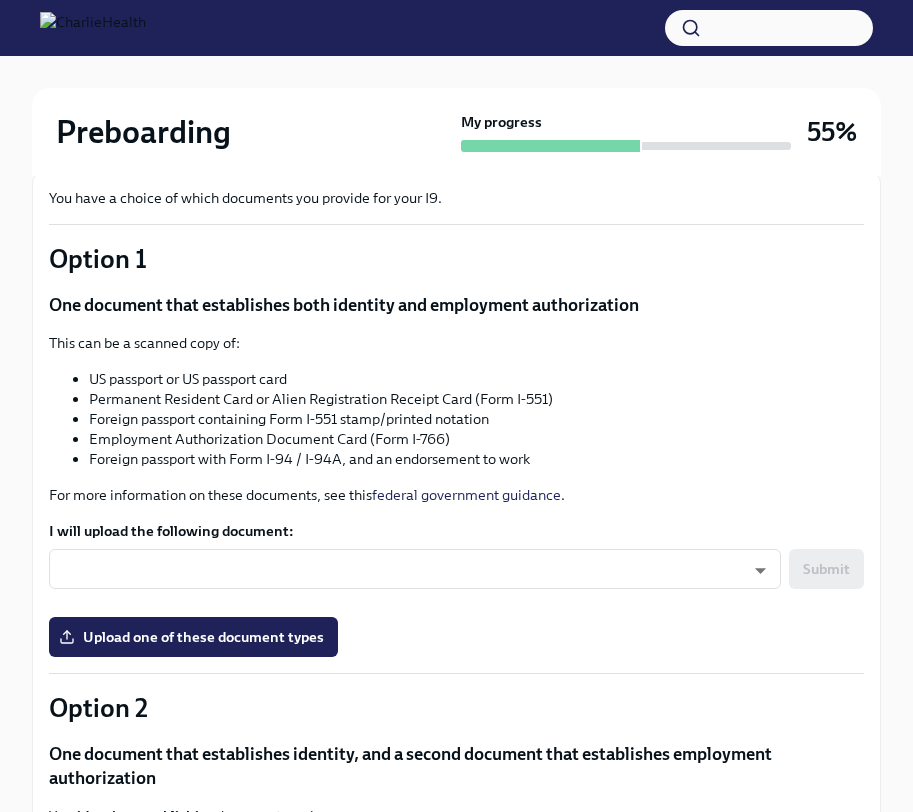scroll, scrollTop: 230, scrollLeft: 0, axis: vertical 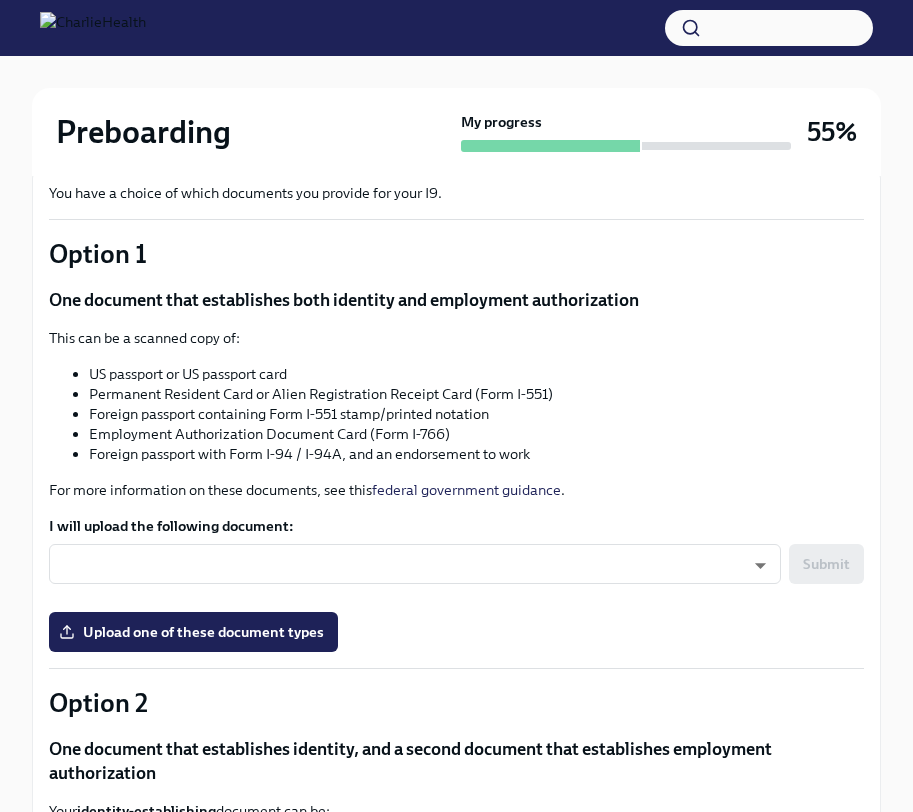 type 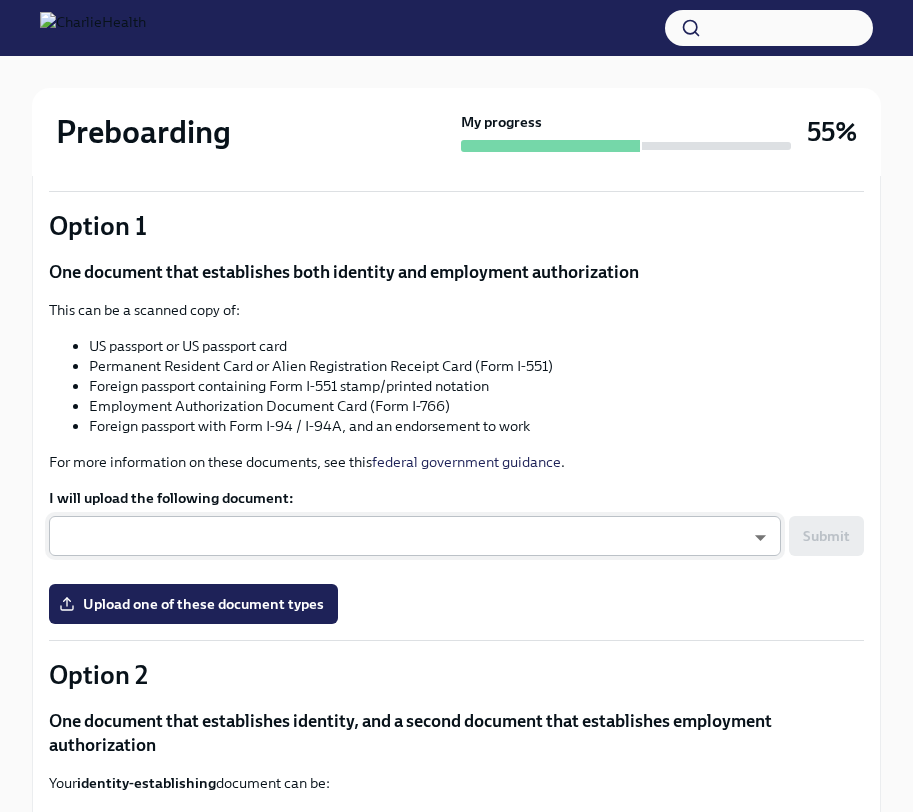 scroll, scrollTop: 259, scrollLeft: 0, axis: vertical 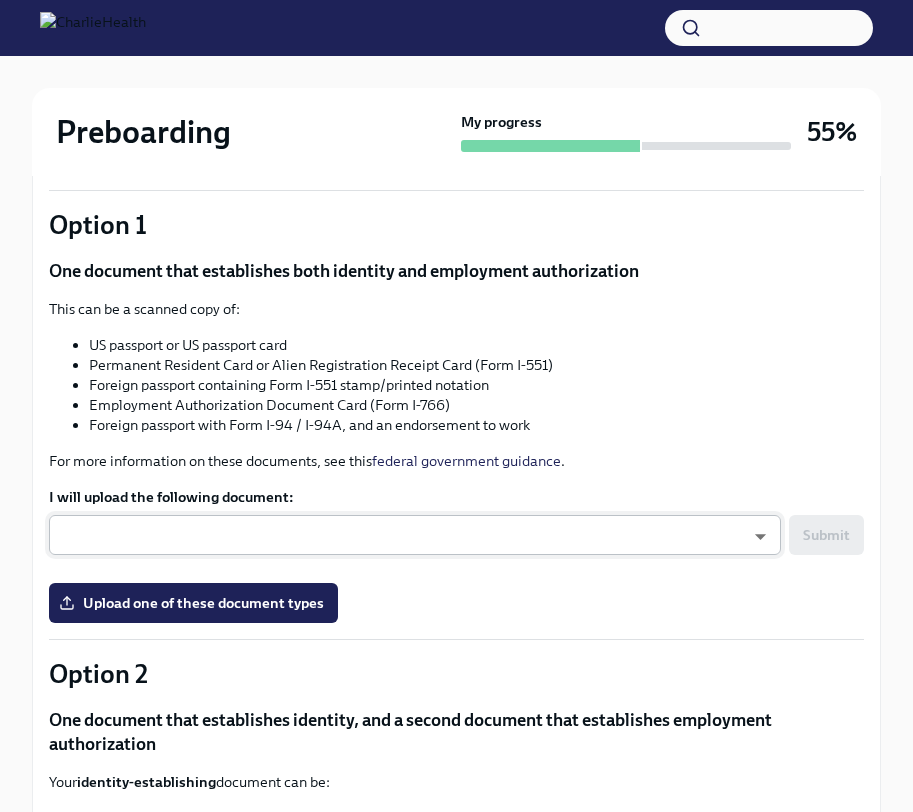 click on "Preboarding My progress 55% 4 To do tasks Provide documents for your I9 verification To Do Due  in 2 days You have a choice of which documents you provide for your I9. Option 1 One document that establishes both identity and employment authorization This can be a scanned copy of:
US passport or US passport card
Permanent Resident Card or Alien Registration Receipt Card (Form I-551)
Foreign passport containing Form I-551 stamp/printed notation
Employment Authorization Document Card (Form I-766)
Foreign passport with Form I-94 / I-94A, and an endorsement to work
For more information on these documents, see this  federal government guidance . I will upload the following document: ​ ​ Submit Upload one of these document types Option 2 One document that establishes identity, and a second document that establishes employment authorization Your  identity-establishing  document can be:
a driving licence from the US or Canada
school ID card with a photo
Voter registration card" at bounding box center [456, 639] 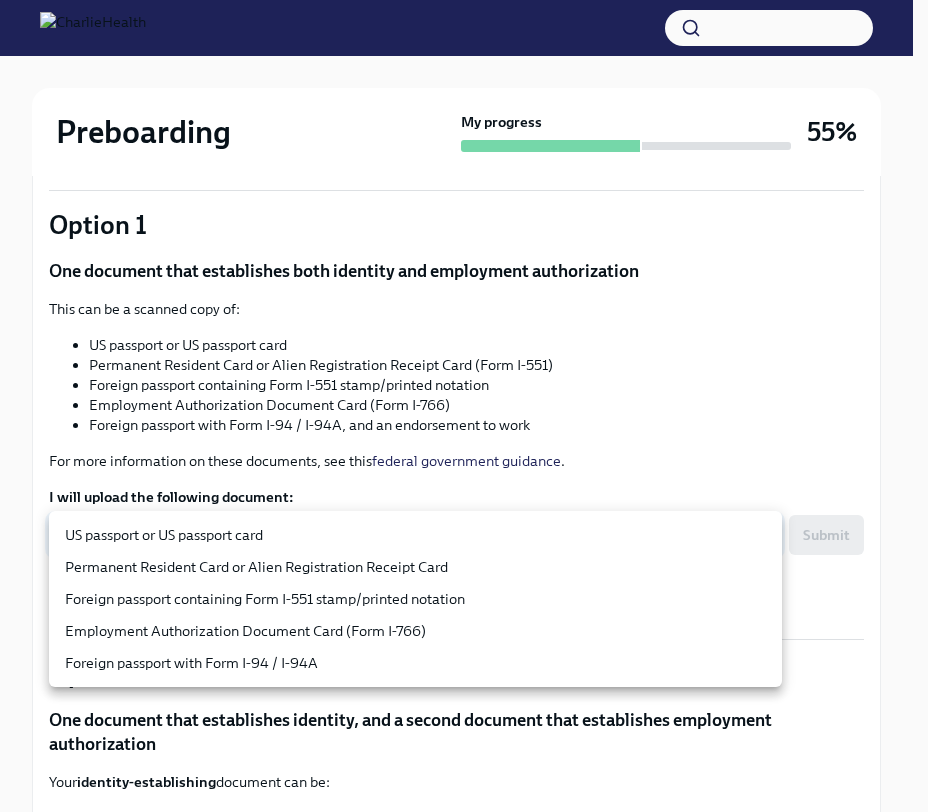click on "US passport or US passport card" at bounding box center [415, 535] 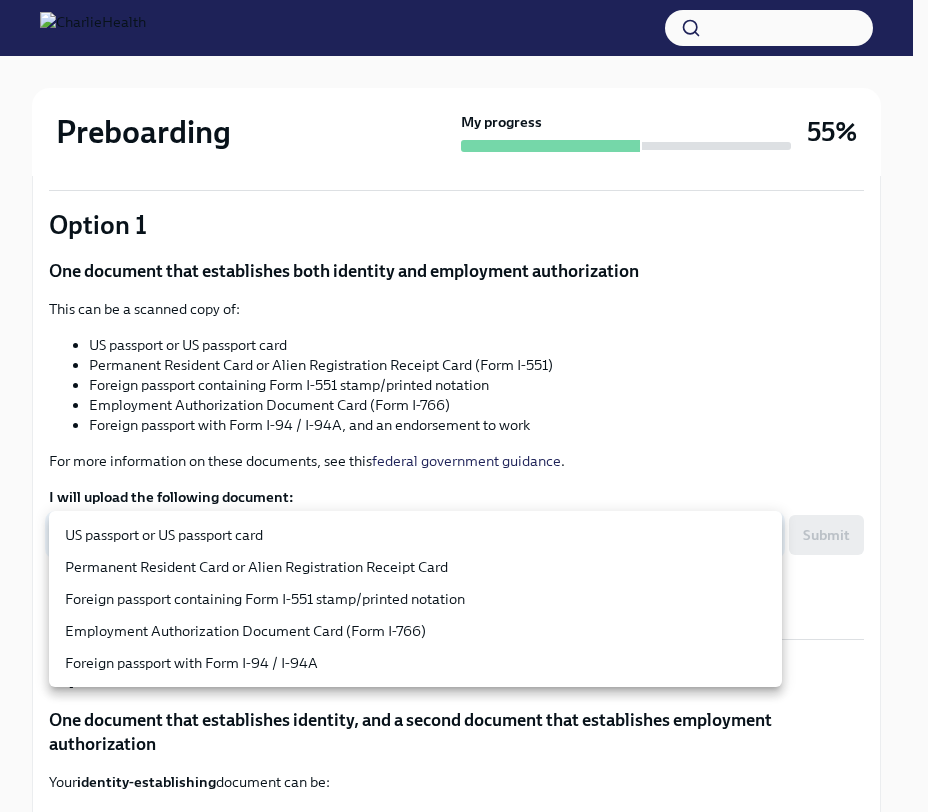 type on "KnYOjnC8x" 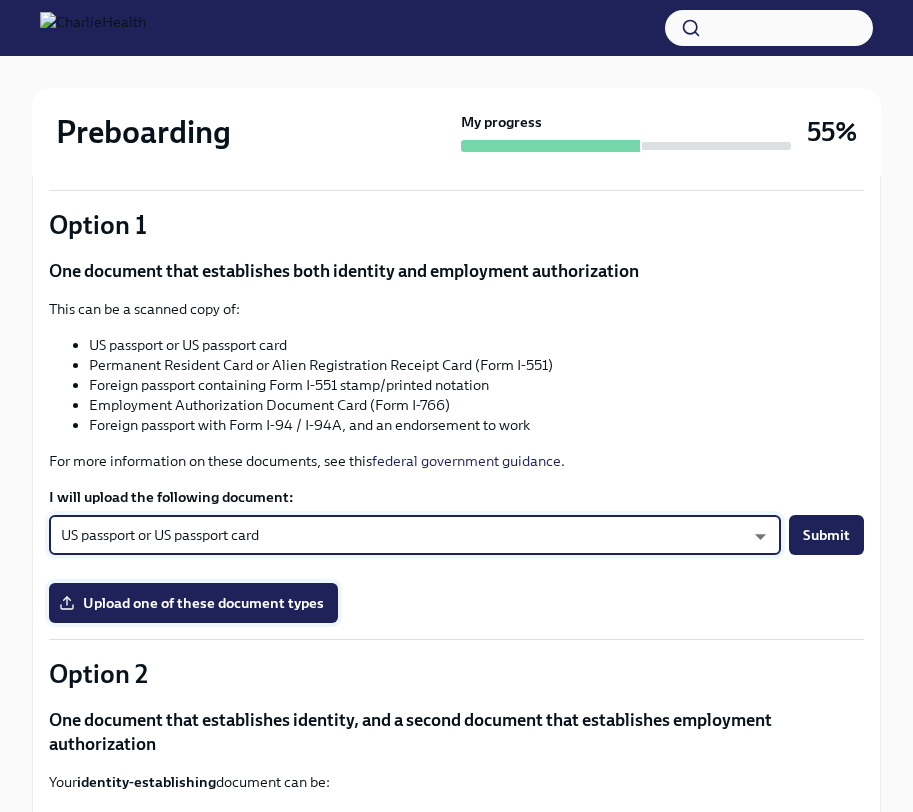 click on "Upload one of these document types" at bounding box center (193, 603) 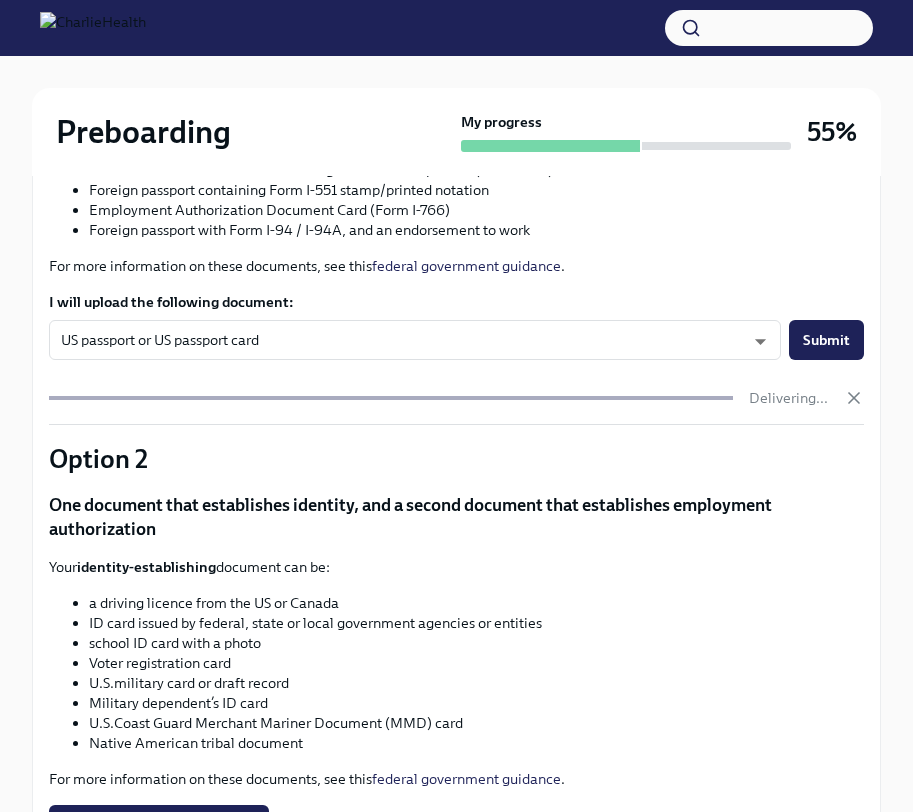 scroll, scrollTop: 416, scrollLeft: 0, axis: vertical 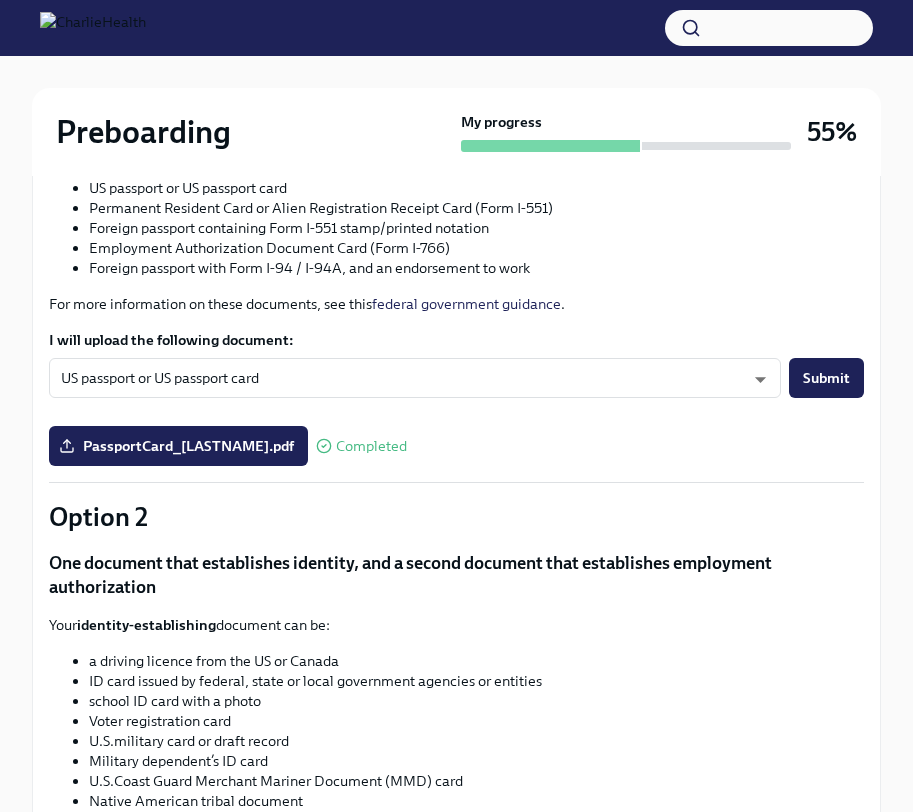 click on "Option 2" at bounding box center [456, 517] 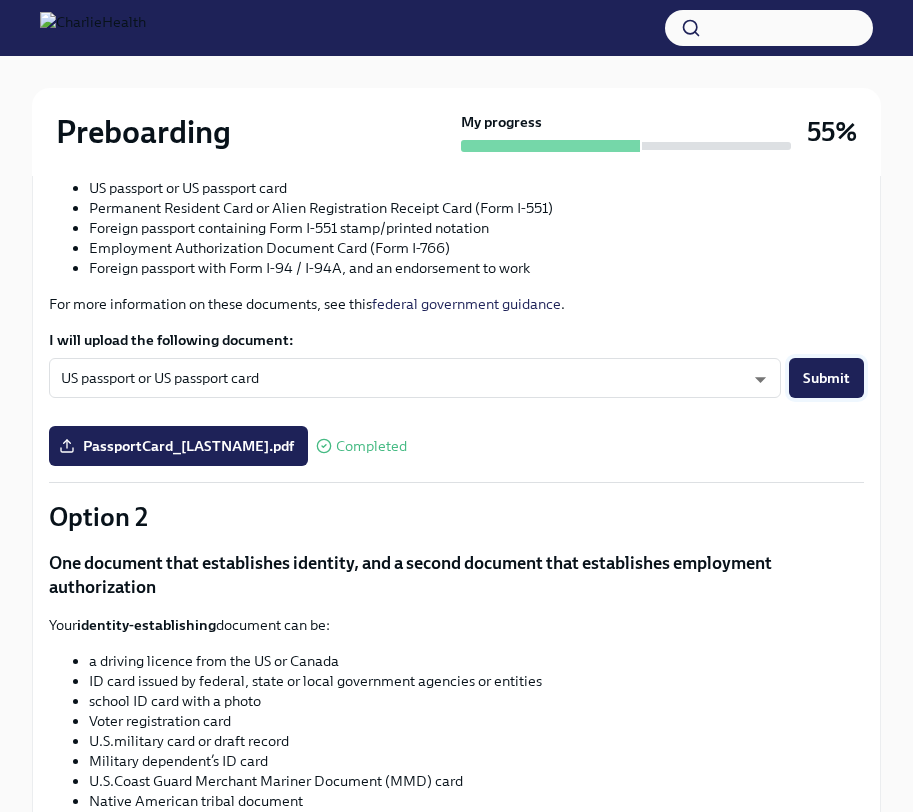 click on "Submit" at bounding box center [826, 378] 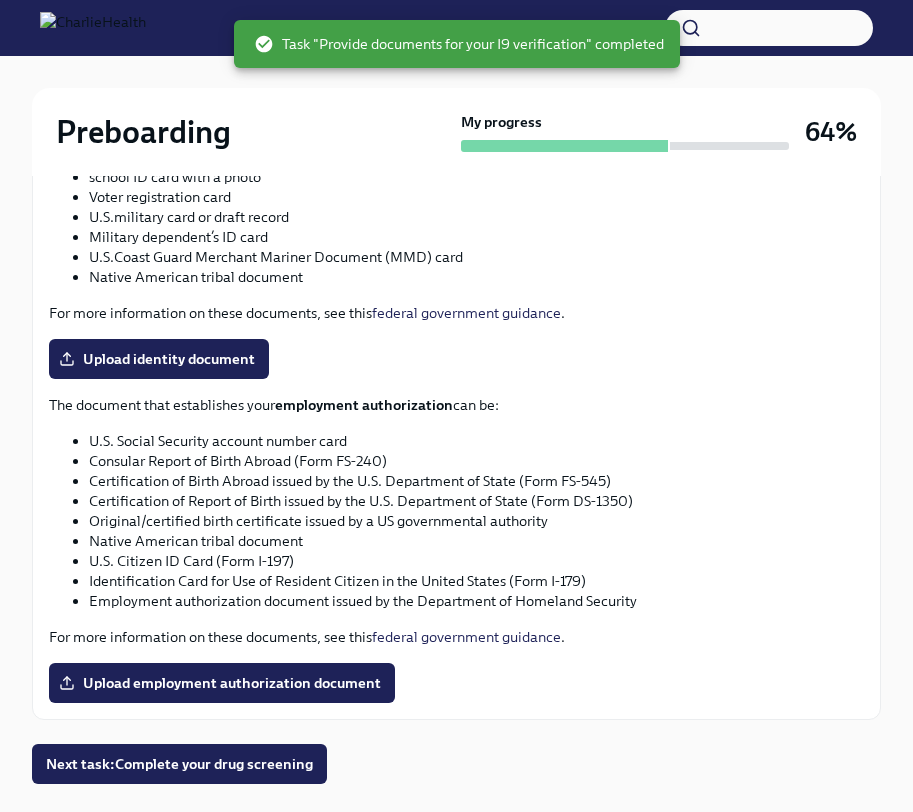scroll, scrollTop: 984, scrollLeft: 0, axis: vertical 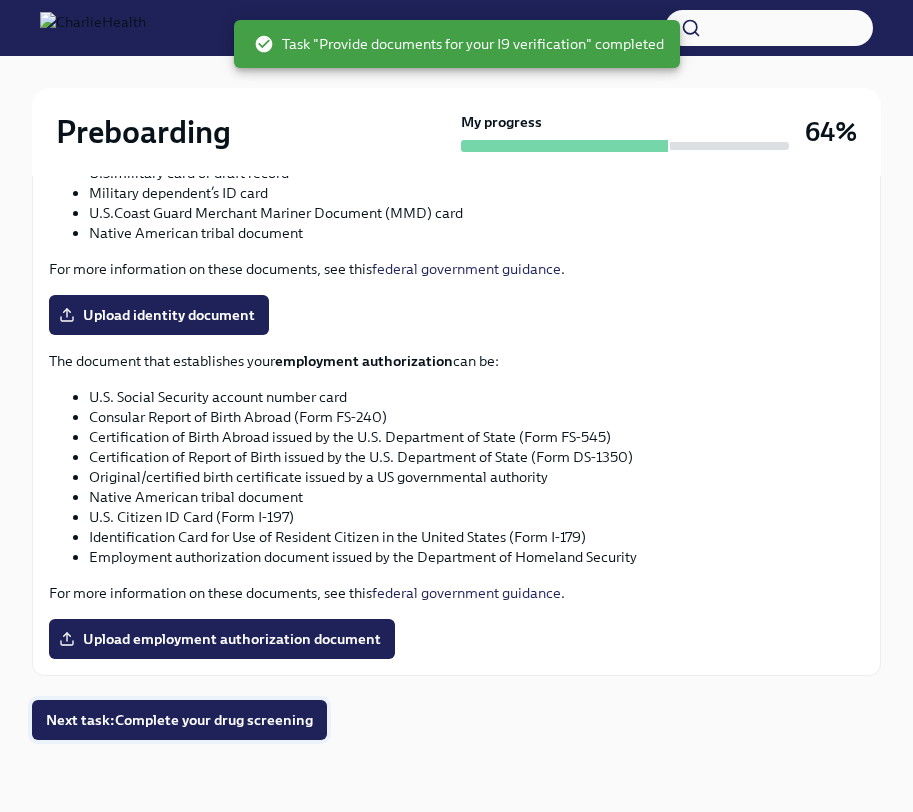 click on "Next task :  Complete your drug screening" at bounding box center [179, 720] 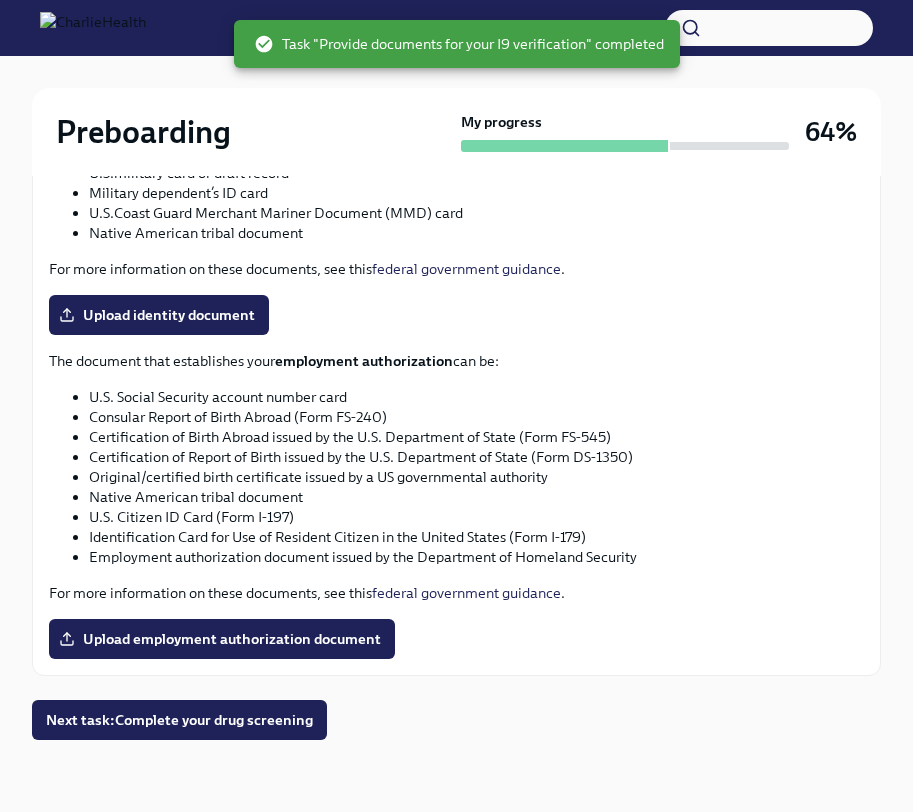 scroll, scrollTop: 0, scrollLeft: 0, axis: both 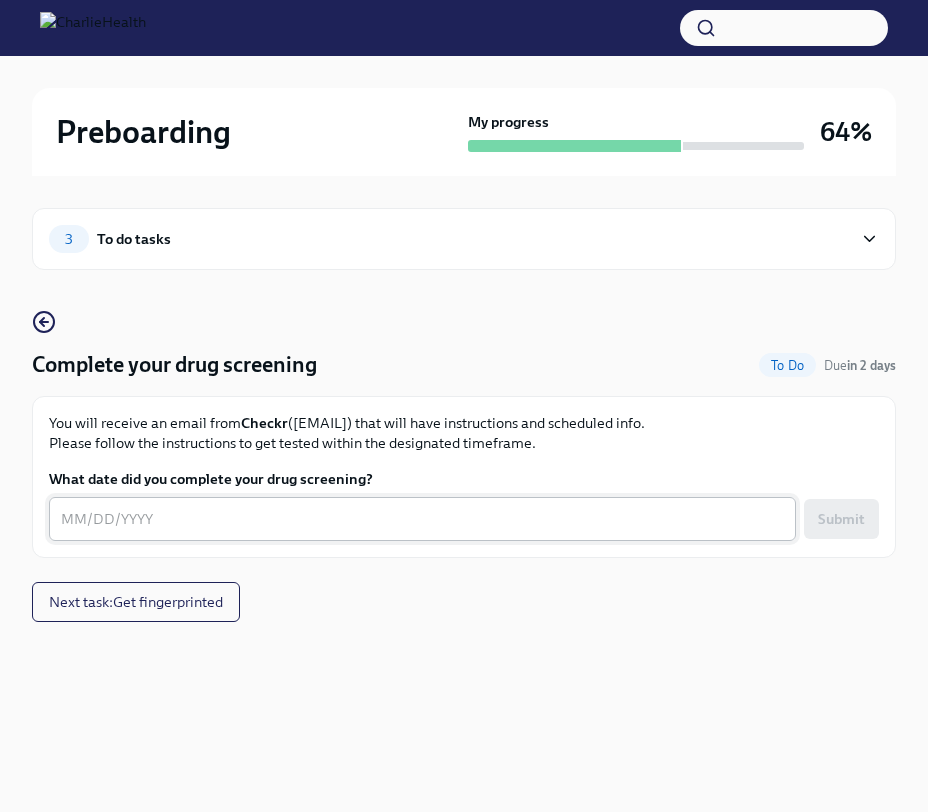 click on "What date did you complete your drug screening?" at bounding box center (422, 519) 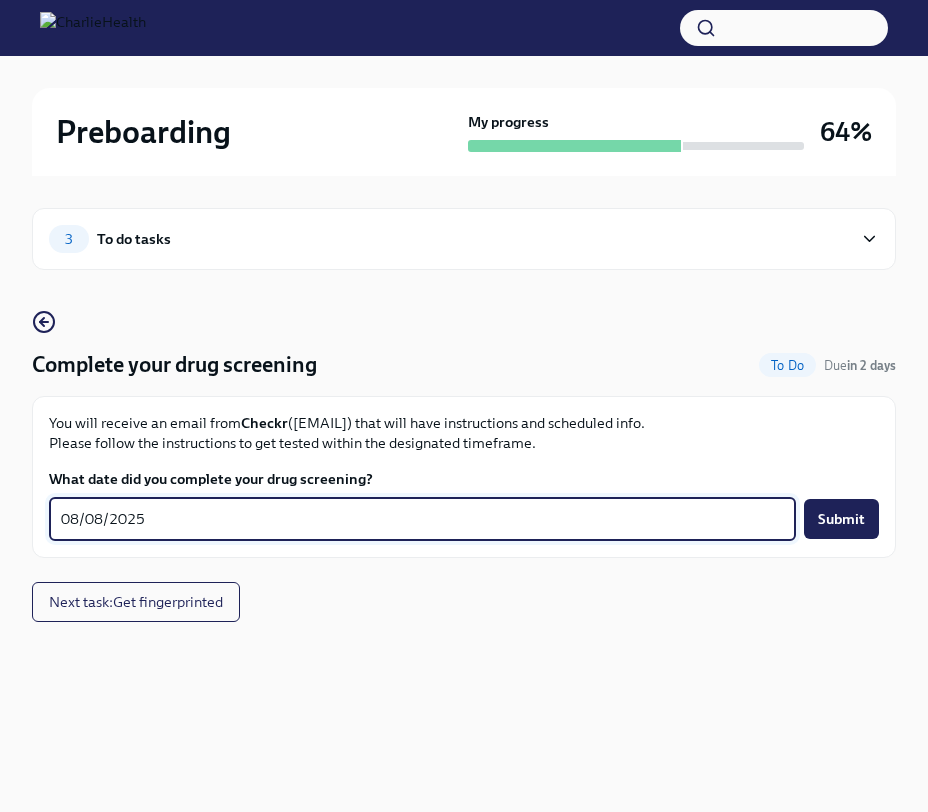 type on "08/08/2025" 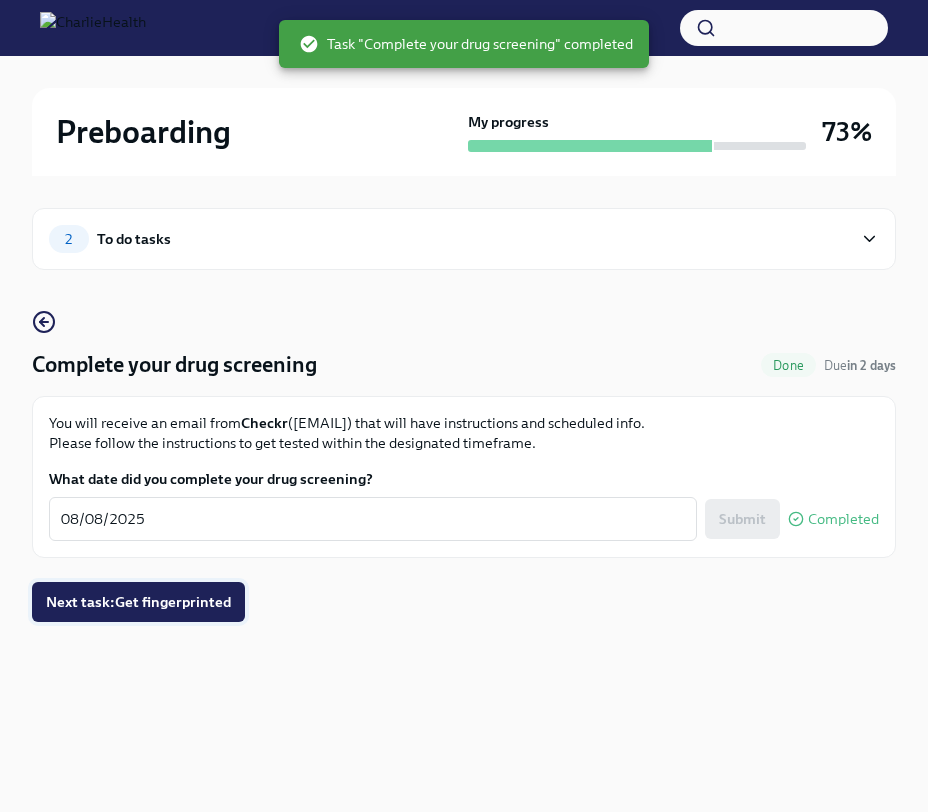 click on "Next task :  Get fingerprinted" at bounding box center [138, 602] 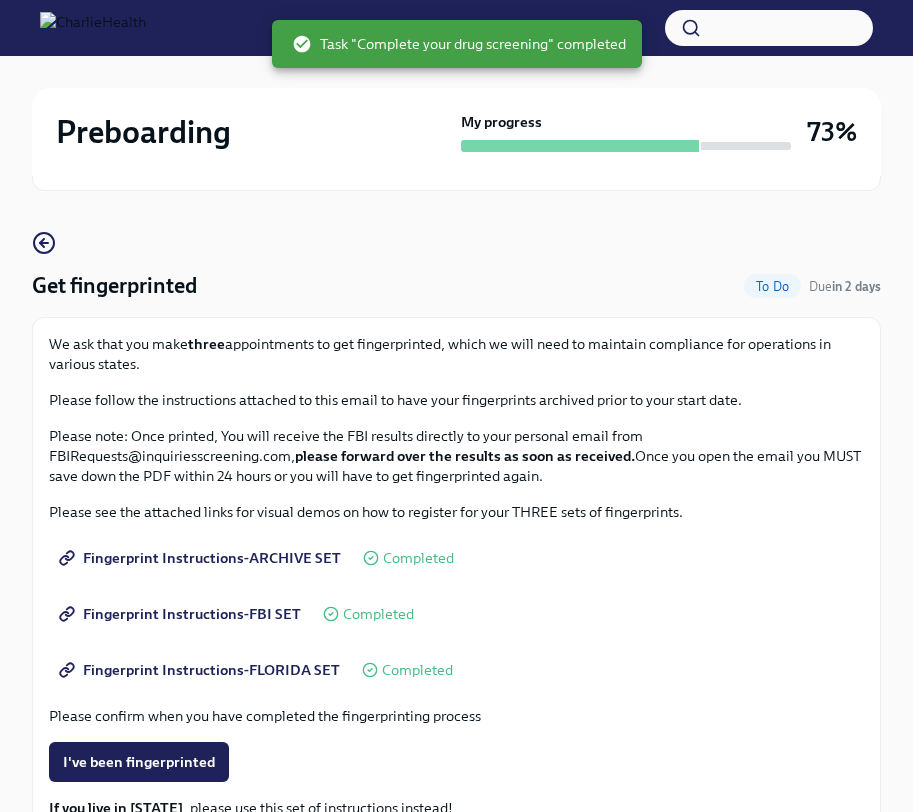 scroll, scrollTop: 238, scrollLeft: 0, axis: vertical 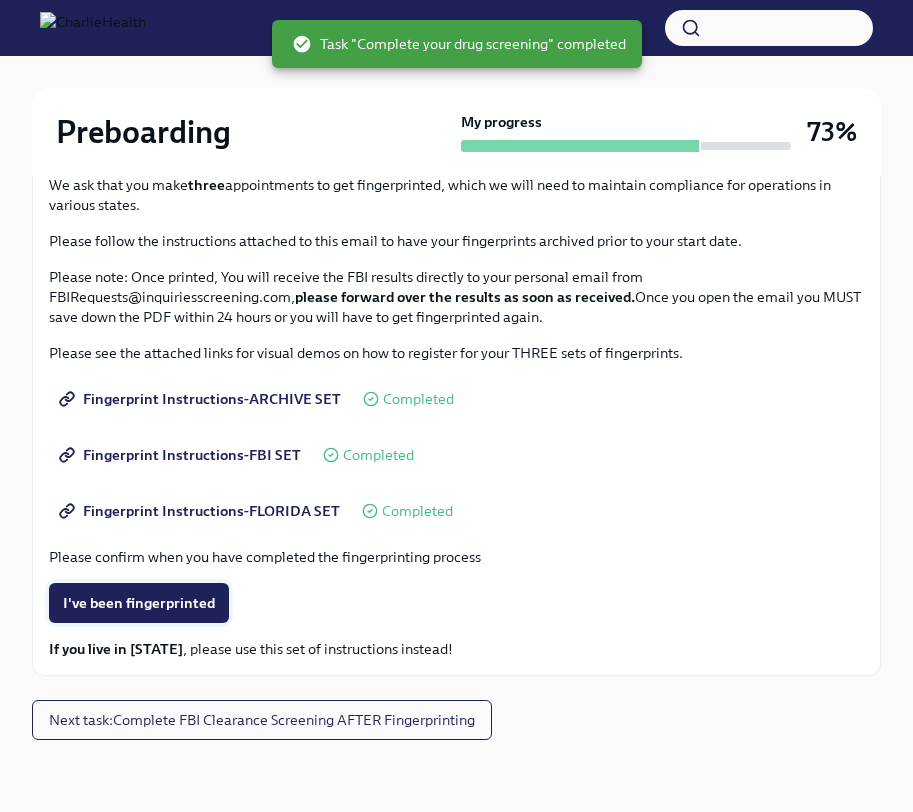 click on "I've been fingerprinted" at bounding box center [139, 603] 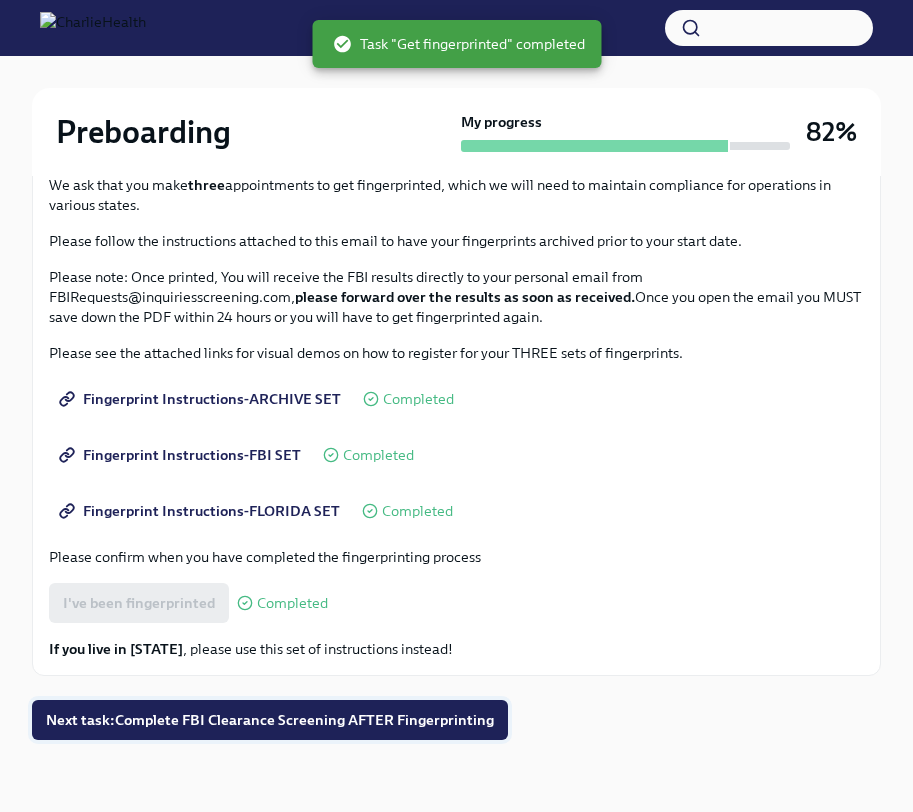 click on "Next task :  Complete FBI Clearance Screening AFTER Fingerprinting" at bounding box center [270, 720] 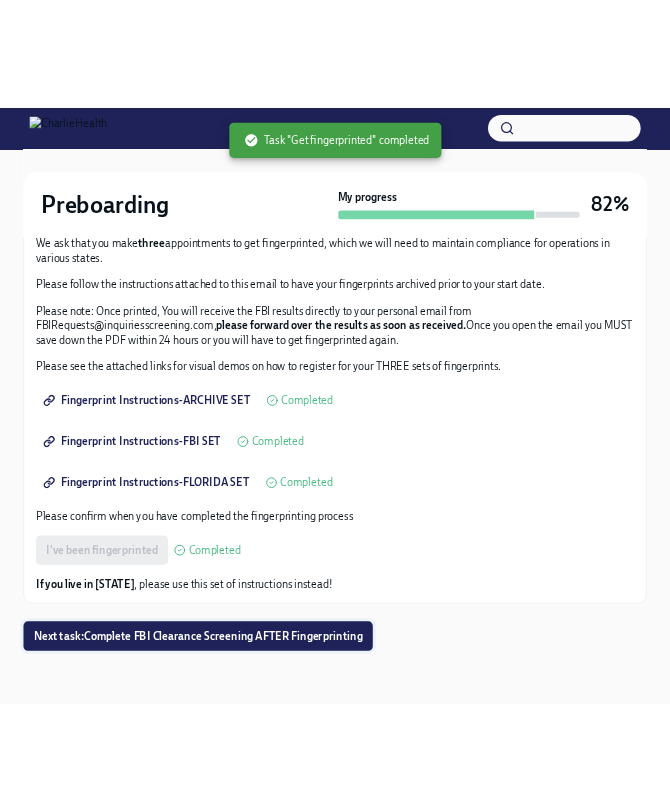 scroll, scrollTop: 0, scrollLeft: 0, axis: both 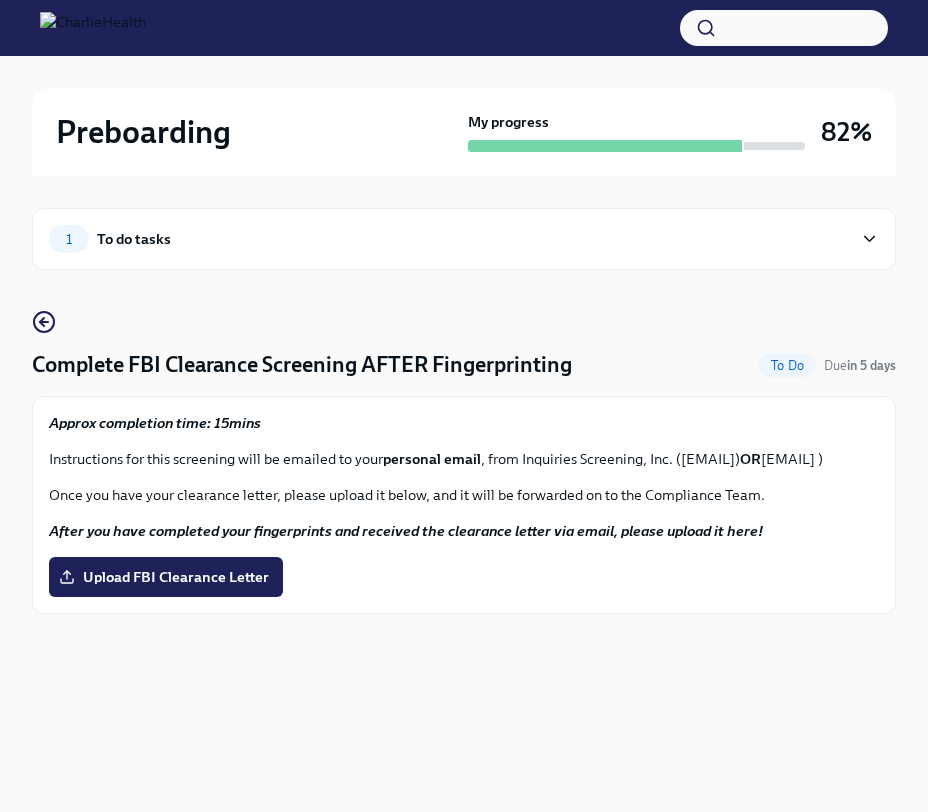 click on "1 To do tasks" at bounding box center (450, 239) 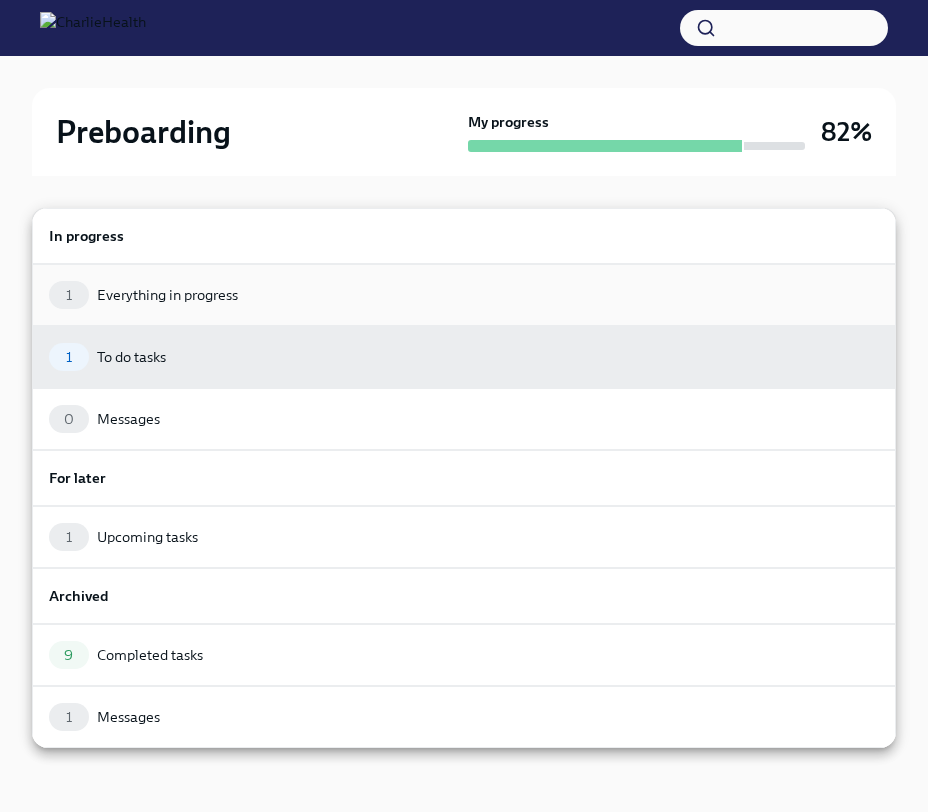 click on "1 Everything in progress" at bounding box center [464, 295] 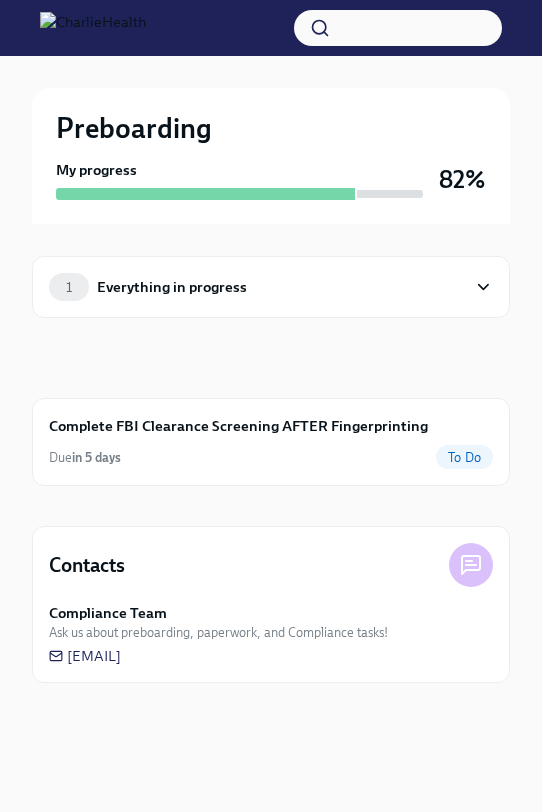 click on "1 Everything in progress" at bounding box center [271, 287] 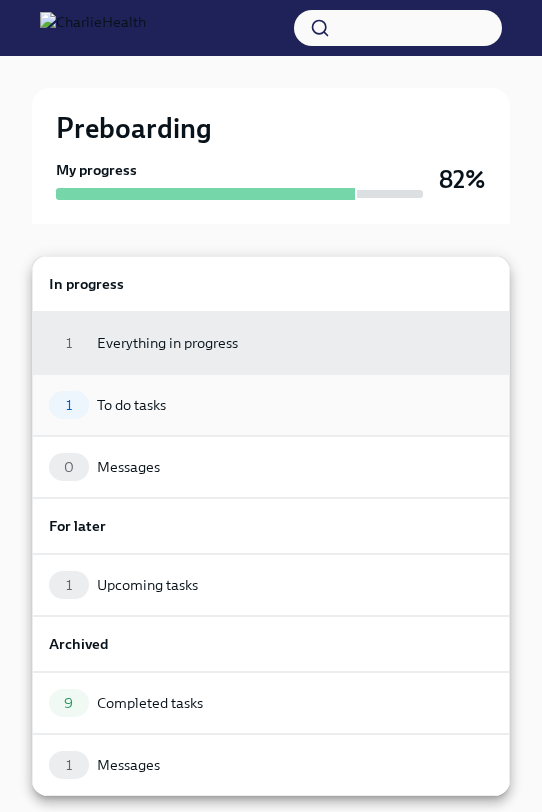 click on "1 To do tasks" at bounding box center (271, 405) 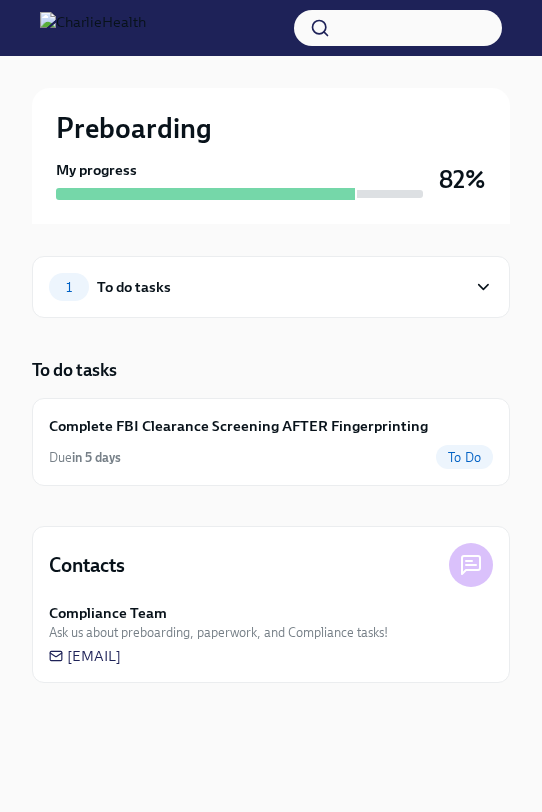 click on "To do tasks" at bounding box center (134, 287) 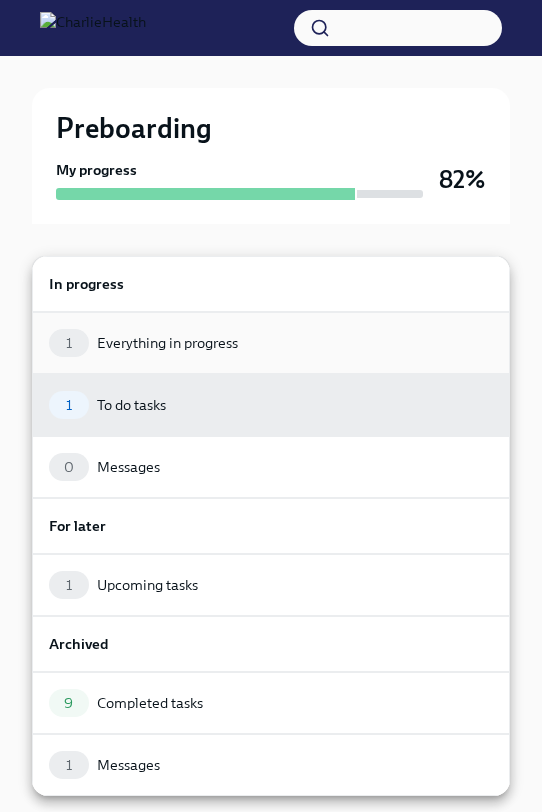 click on "Everything in progress" at bounding box center (167, 343) 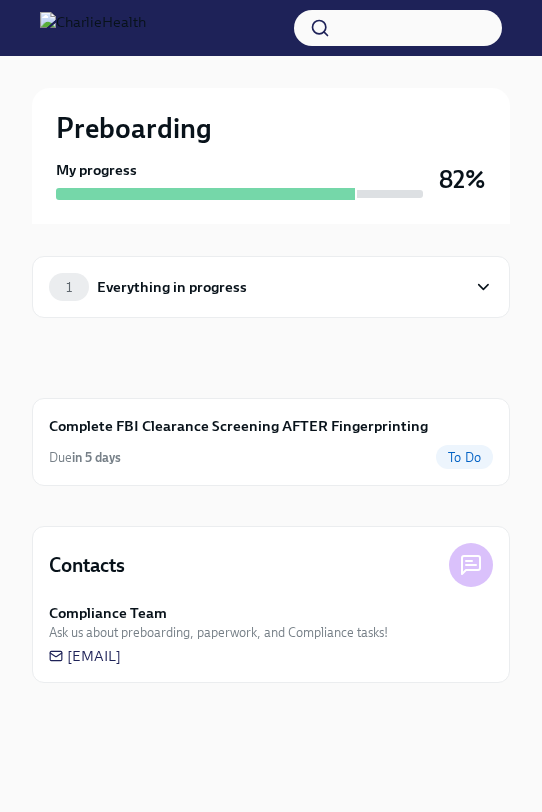 click on "Everything in progress" at bounding box center [172, 287] 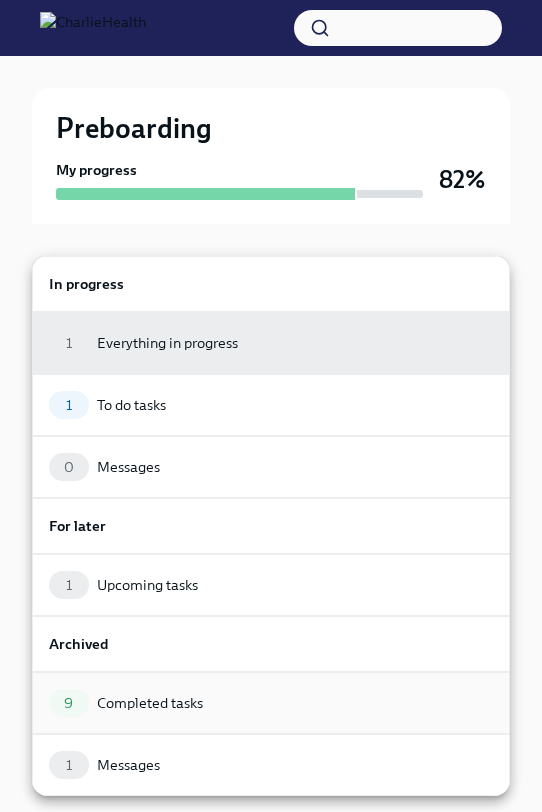 click on "Completed tasks" at bounding box center (150, 703) 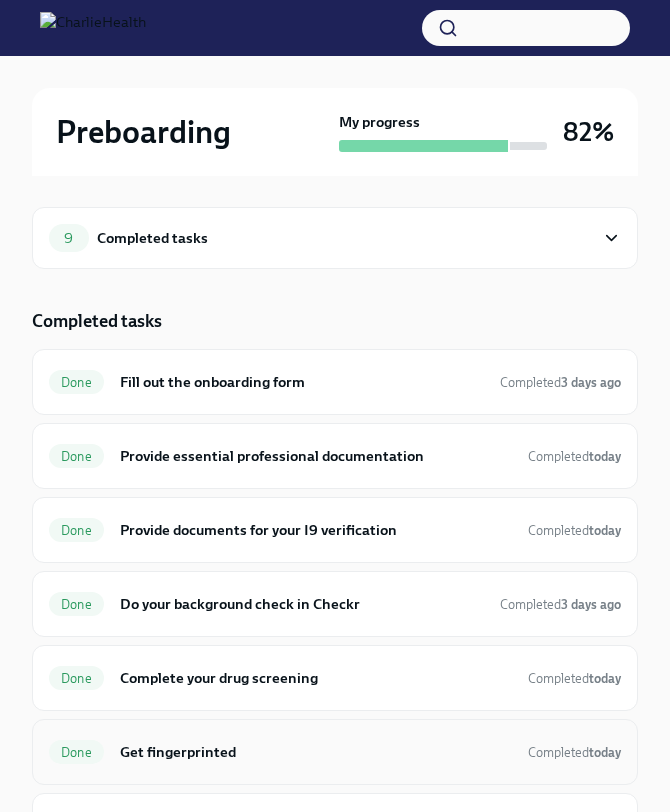 scroll, scrollTop: 0, scrollLeft: 0, axis: both 